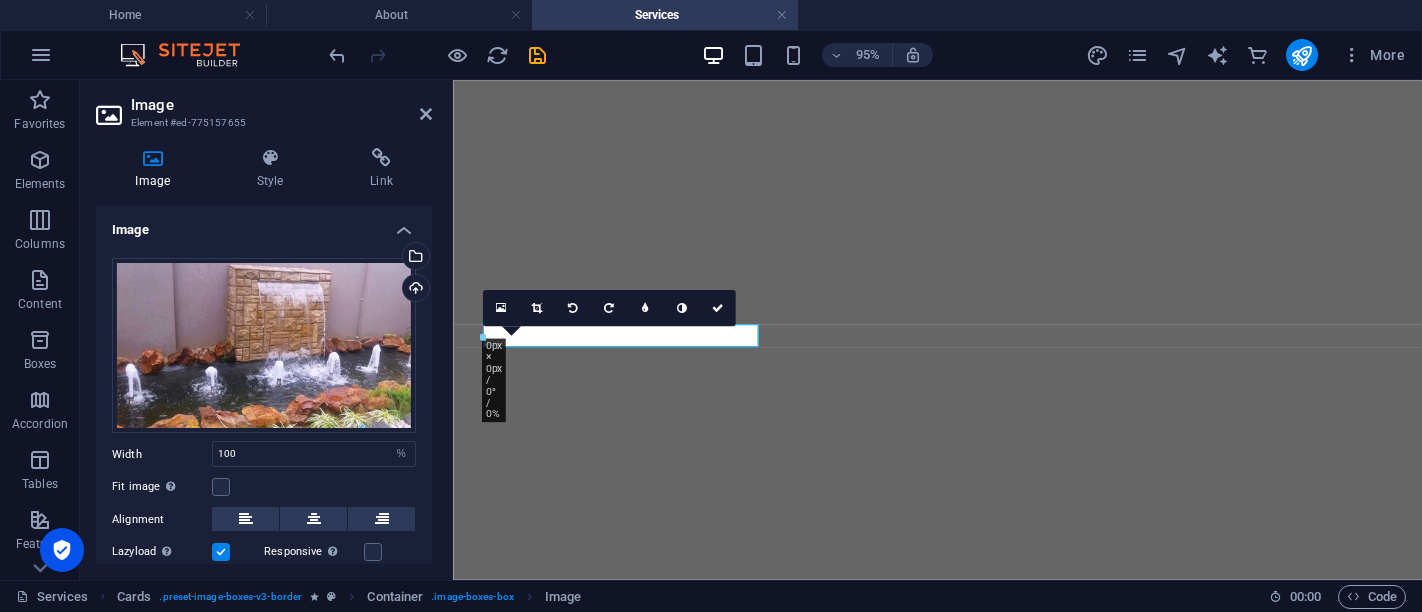 select on "%" 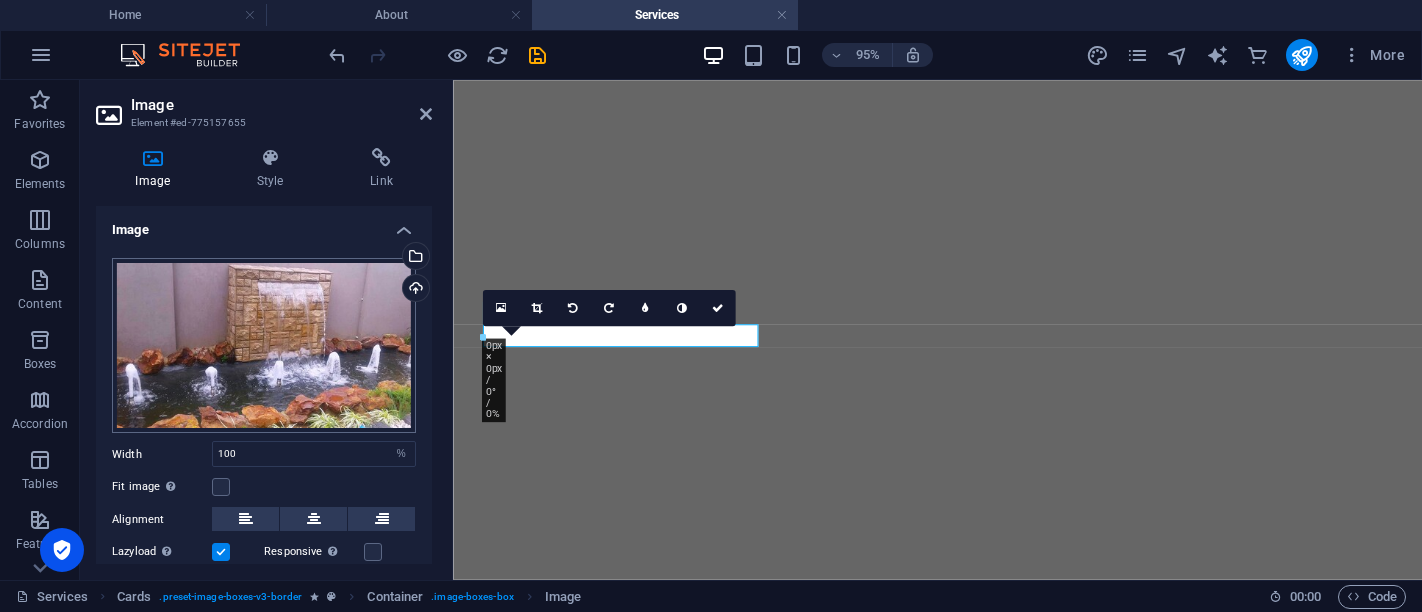 scroll, scrollTop: 0, scrollLeft: 0, axis: both 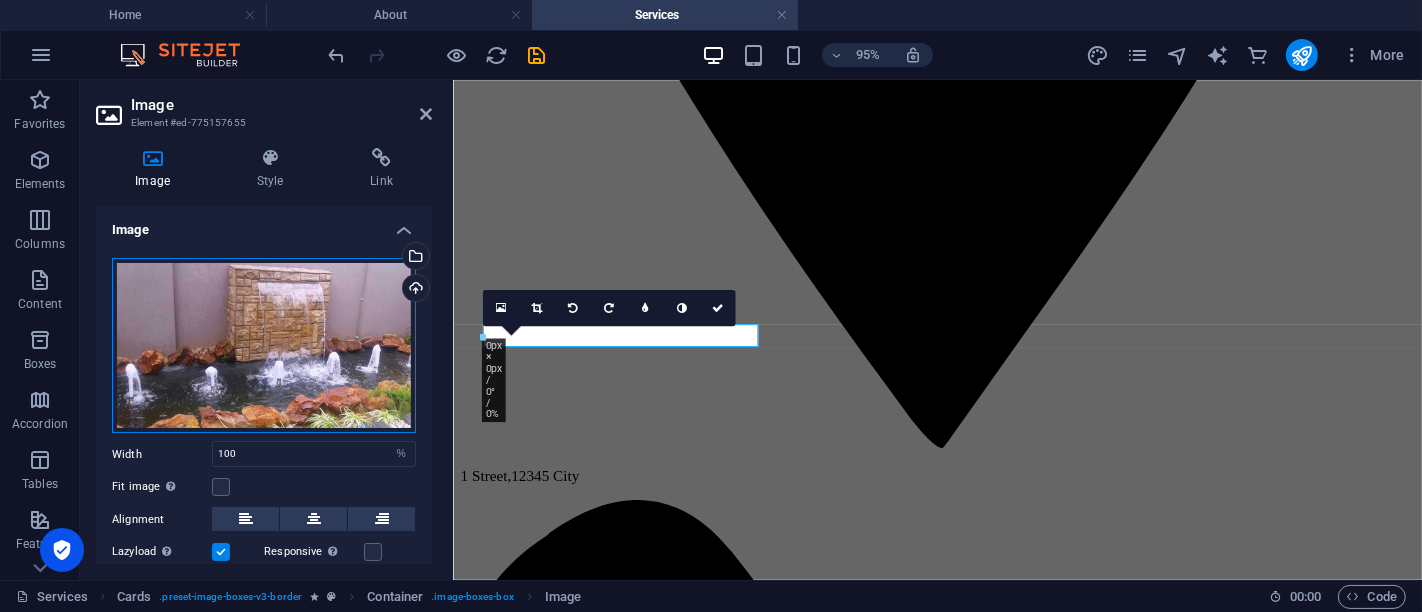 click on "Drag files here, click to choose files or select files from Files or our free stock photos & videos" at bounding box center (264, 346) 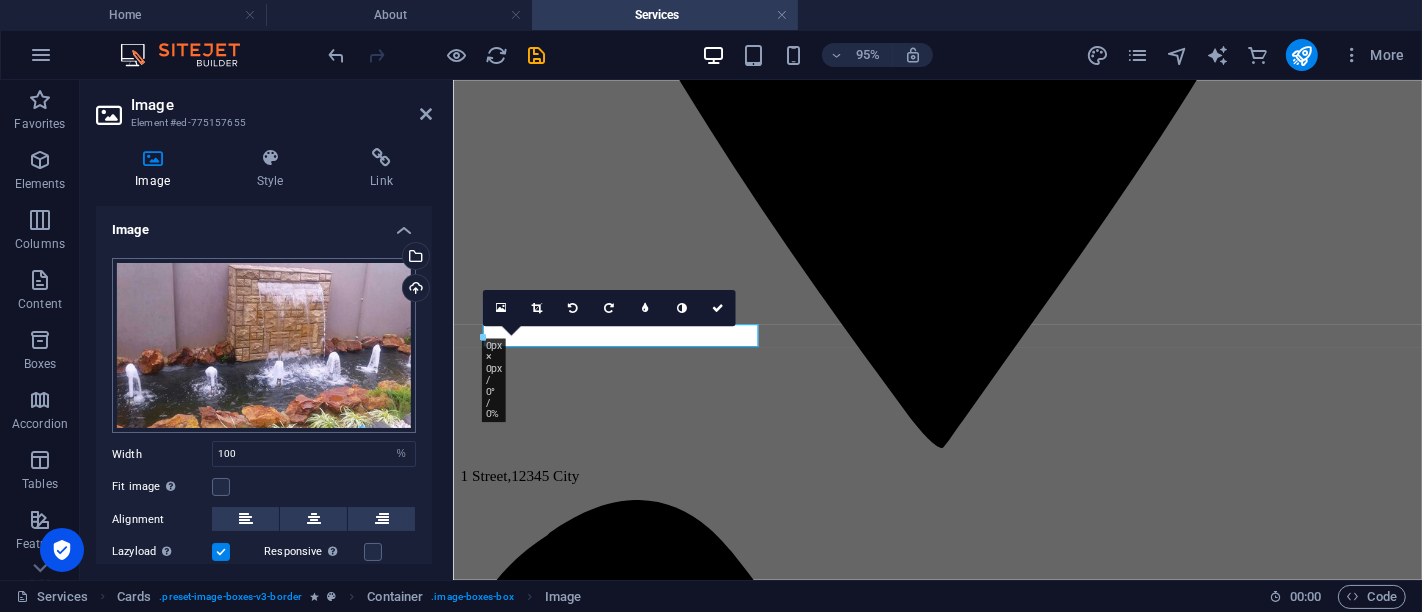 click on "[DOMAIN_NAME] Home About Services Favorites Elements Columns Content Boxes Accordion Tables Features Images Slider Header Footer Forms Marketing Collections Commerce
Drag here to replace the existing content. Press “Ctrl” if you want to create a new element.
H1   Banner   Container   Info Bar   Menu Bar   Menu   Container   Text   Container   Map   Preset   H2   Spacer   Button   Logo   Container   Text   Container   Text   Container   Container   Icon 100% More Favorites Elements Columns Content Boxes Accordion Tables Features Images Slider Header Footer Forms Marketing Collections Commerce
H2   Preset   Reference   Menu Bar   Menu   Container   Banner   Reference 100% More About Cards . preset-image-boxes-v3-border Container . image-boxes-box Image 00 : 00 Code Favorites Elements Columns Content Boxes Accordion Tables Features Images Slider Header Footer Forms Marketing" at bounding box center [711, 306] 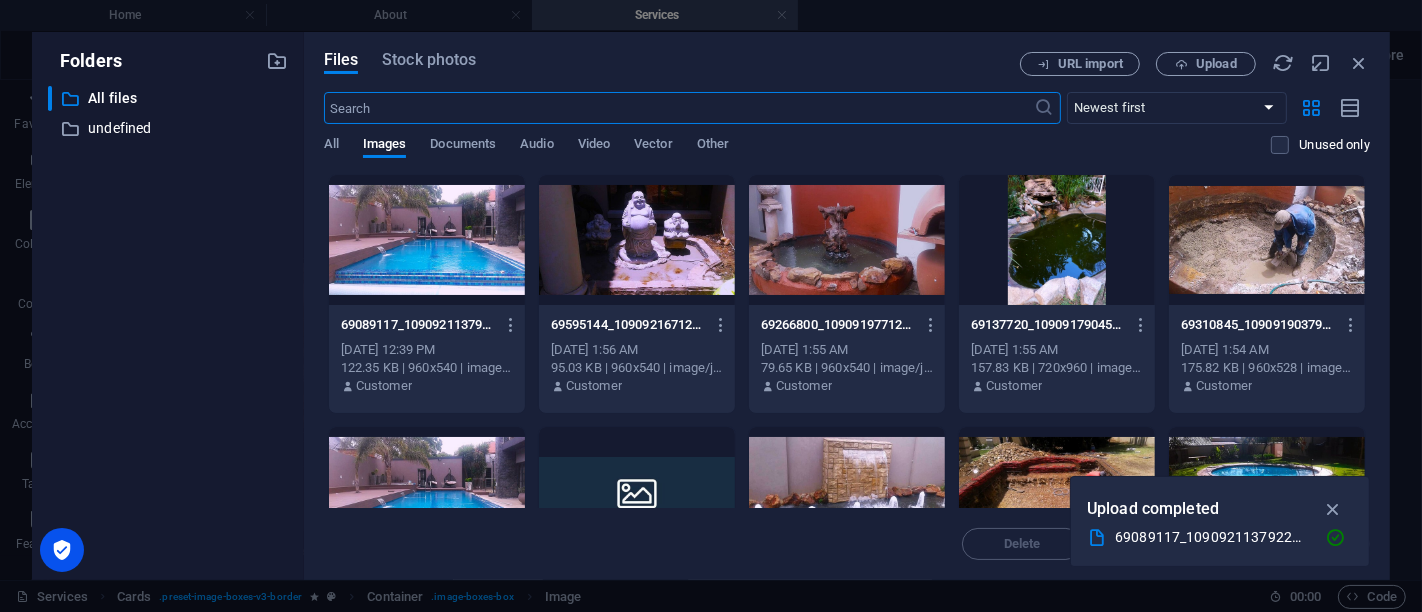 scroll, scrollTop: 528, scrollLeft: 0, axis: vertical 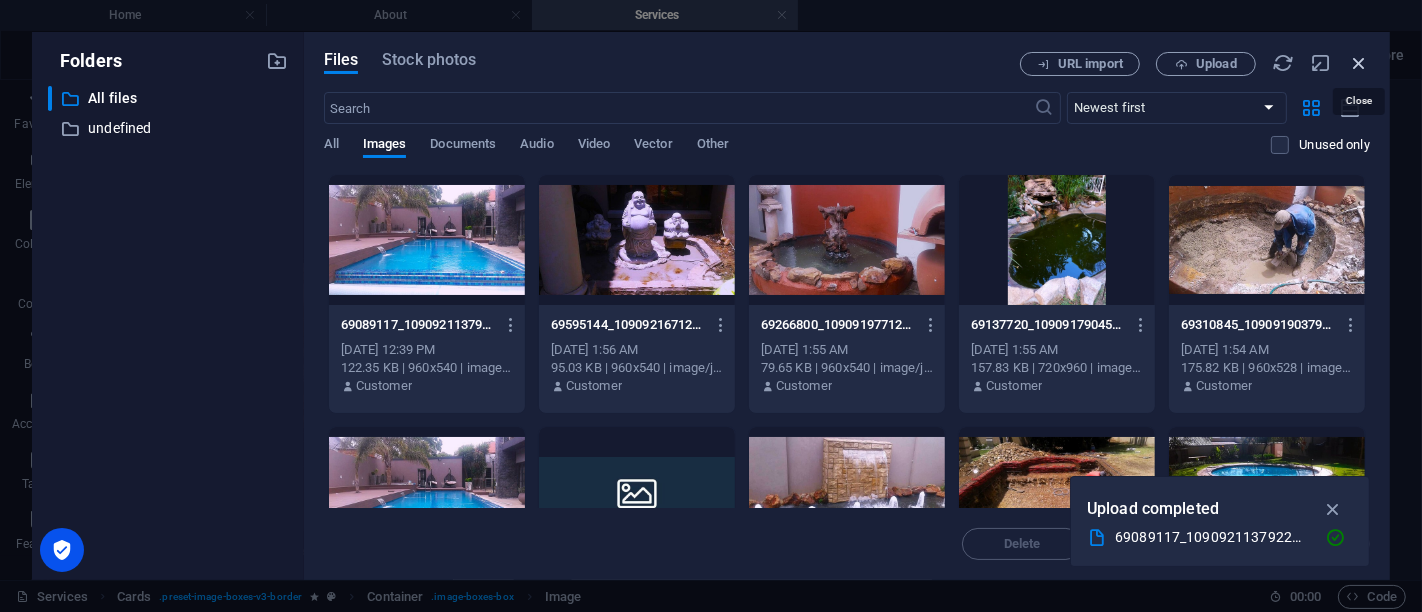 click at bounding box center (1359, 63) 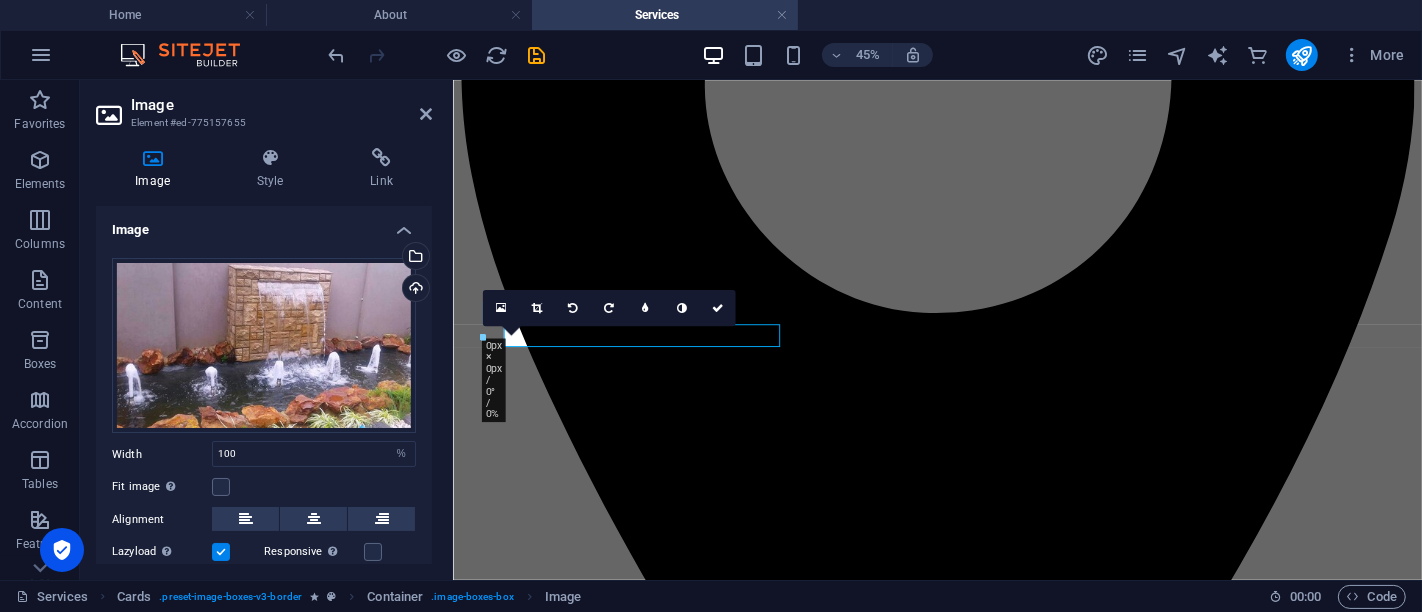 scroll, scrollTop: 1114, scrollLeft: 0, axis: vertical 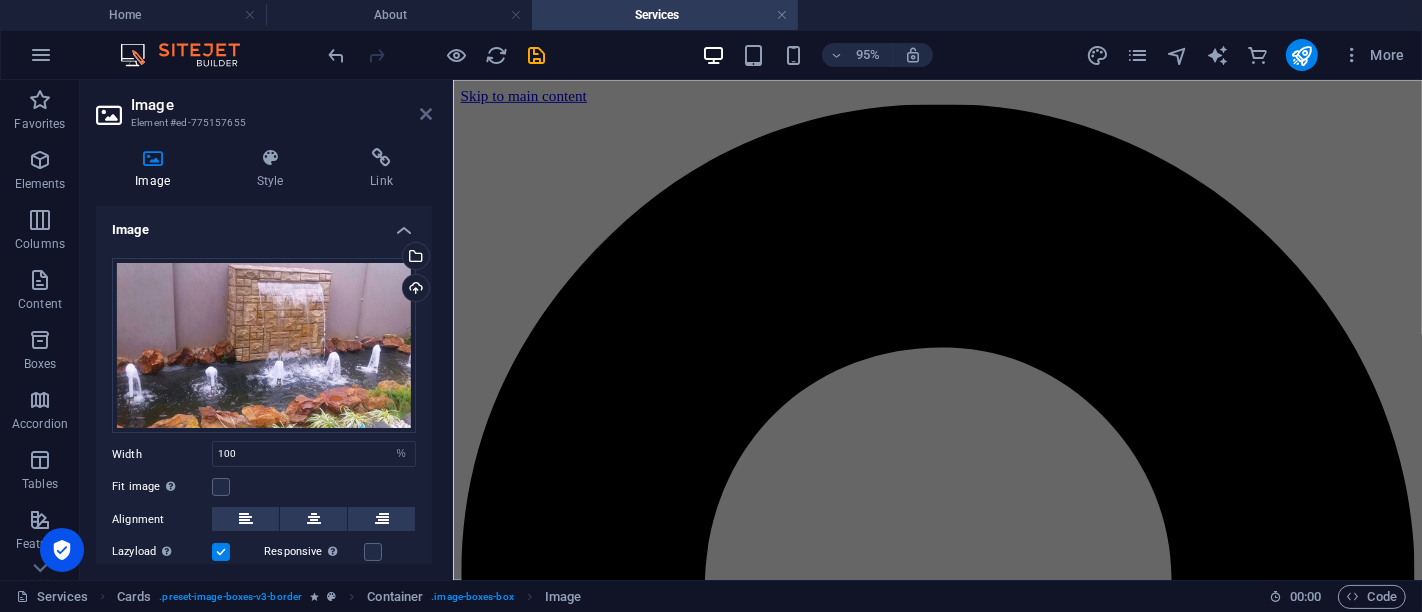 click at bounding box center (426, 114) 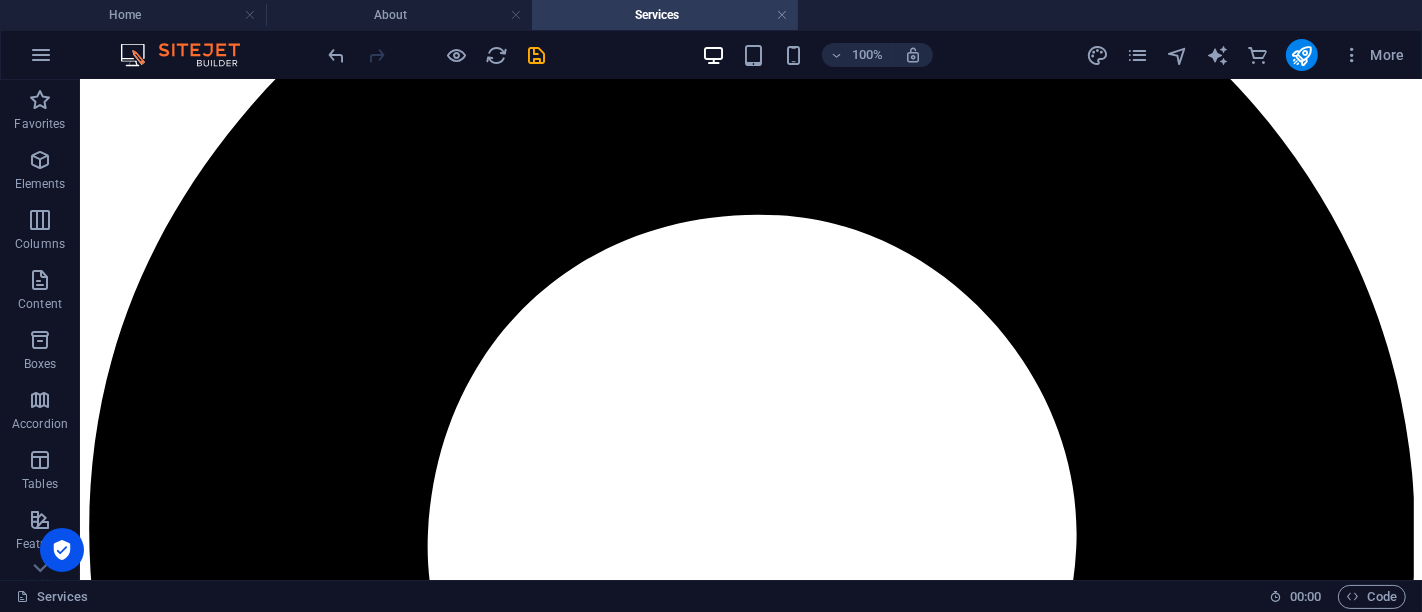 scroll, scrollTop: 0, scrollLeft: 0, axis: both 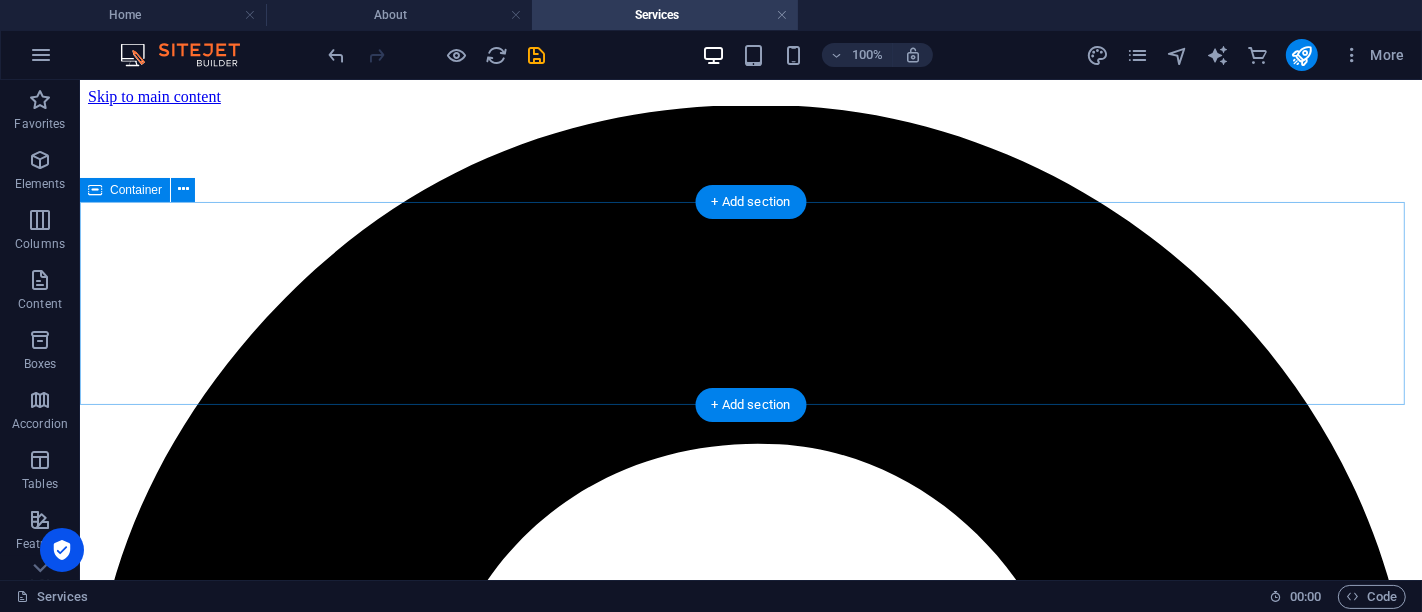 click on "Our Services" at bounding box center (750, 6454) 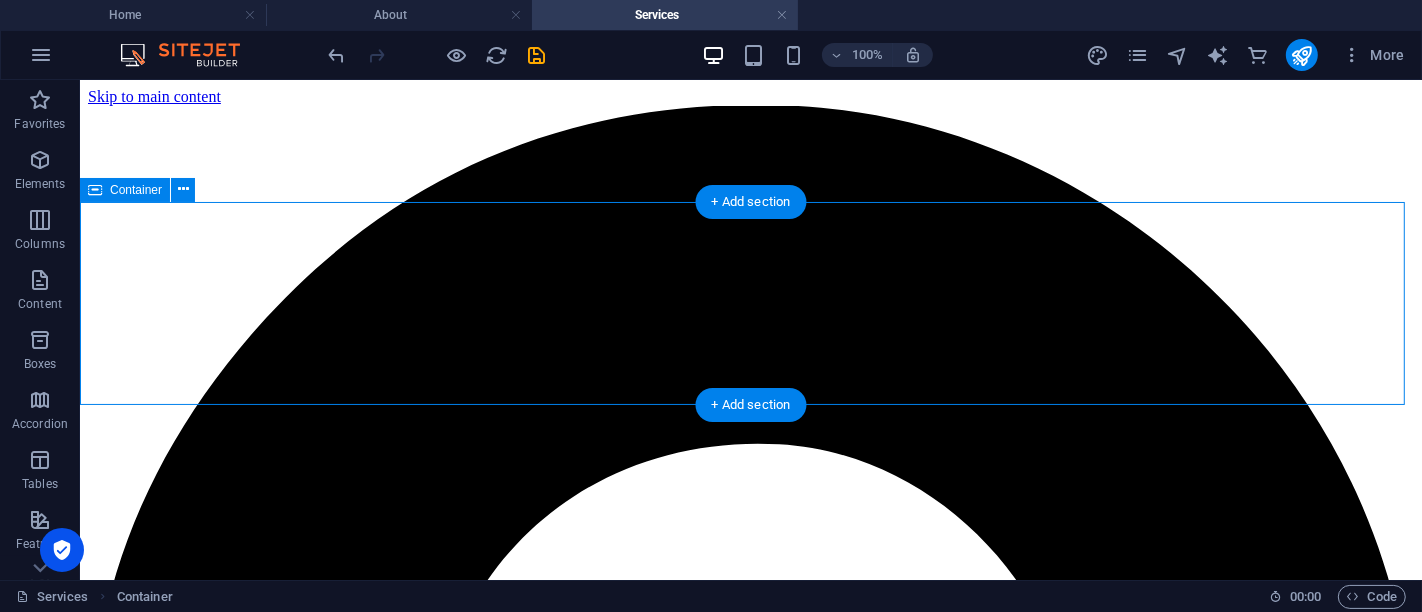 click on "Our Services" at bounding box center [750, 6454] 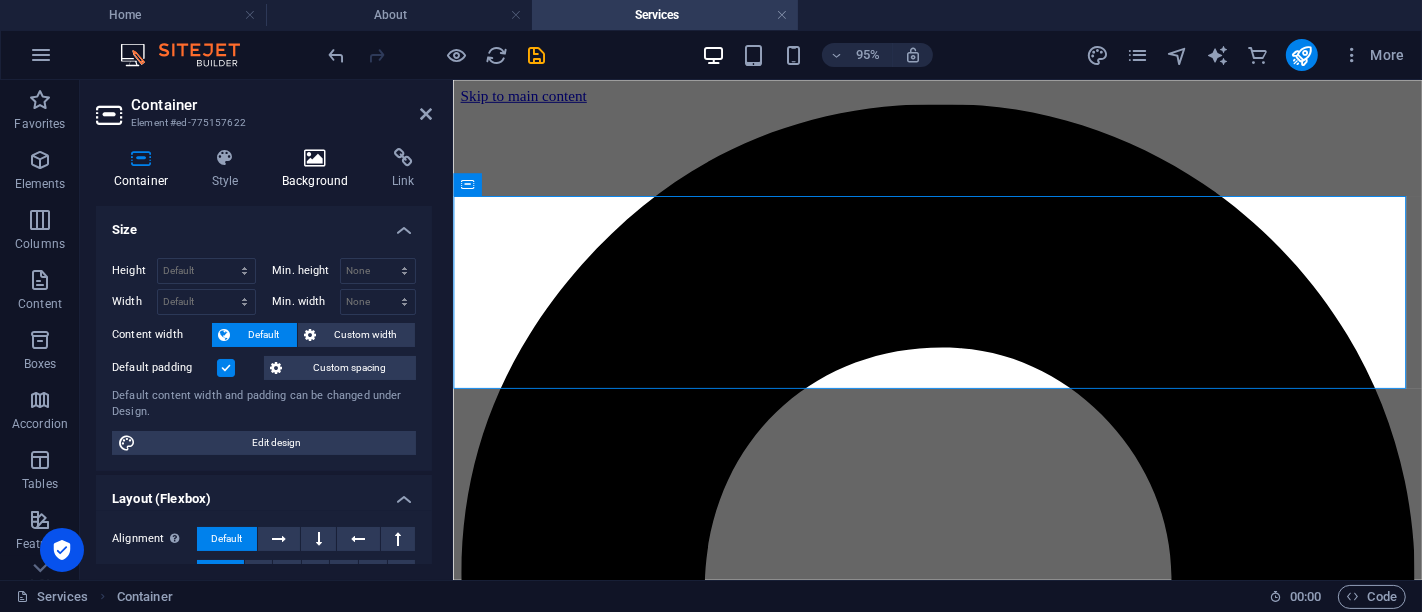 click at bounding box center [315, 158] 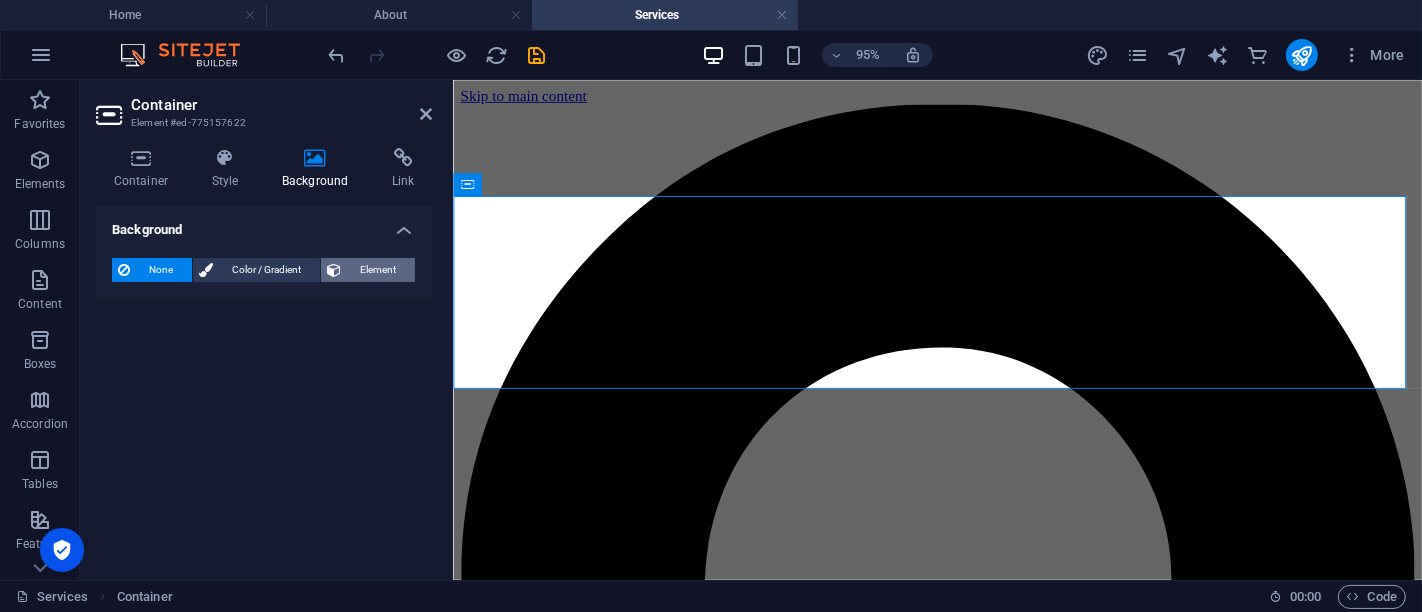 click on "Element" at bounding box center (378, 270) 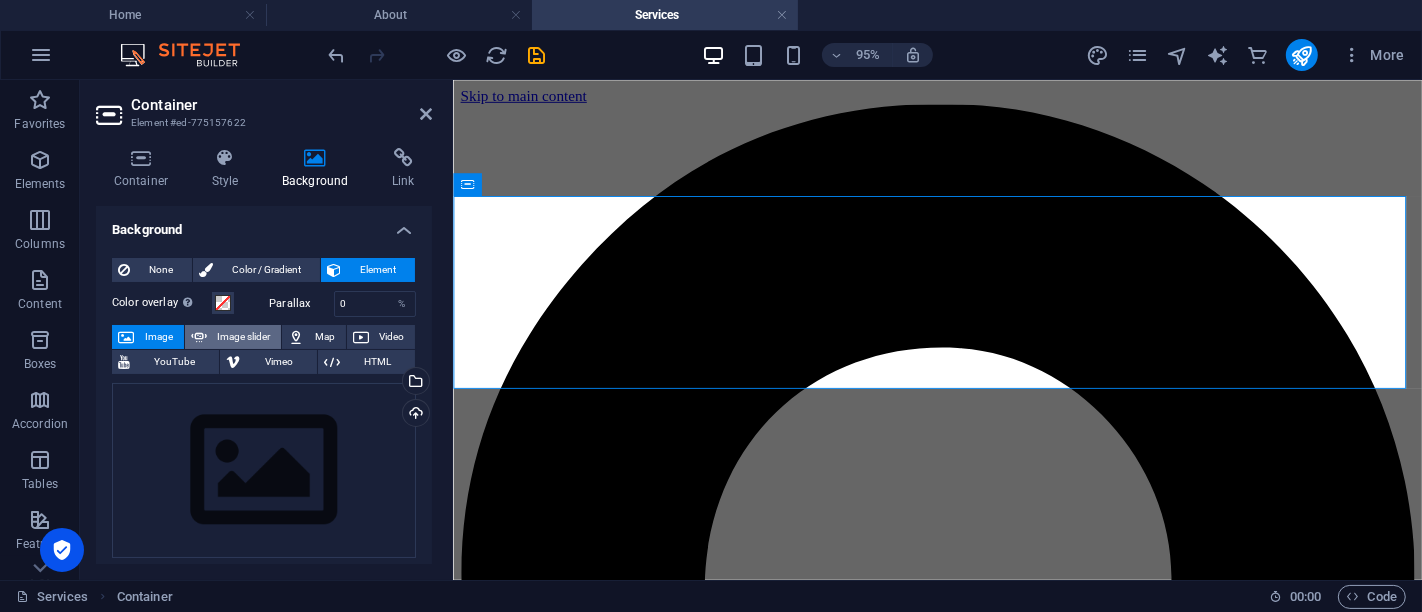 click on "Image slider" at bounding box center (244, 337) 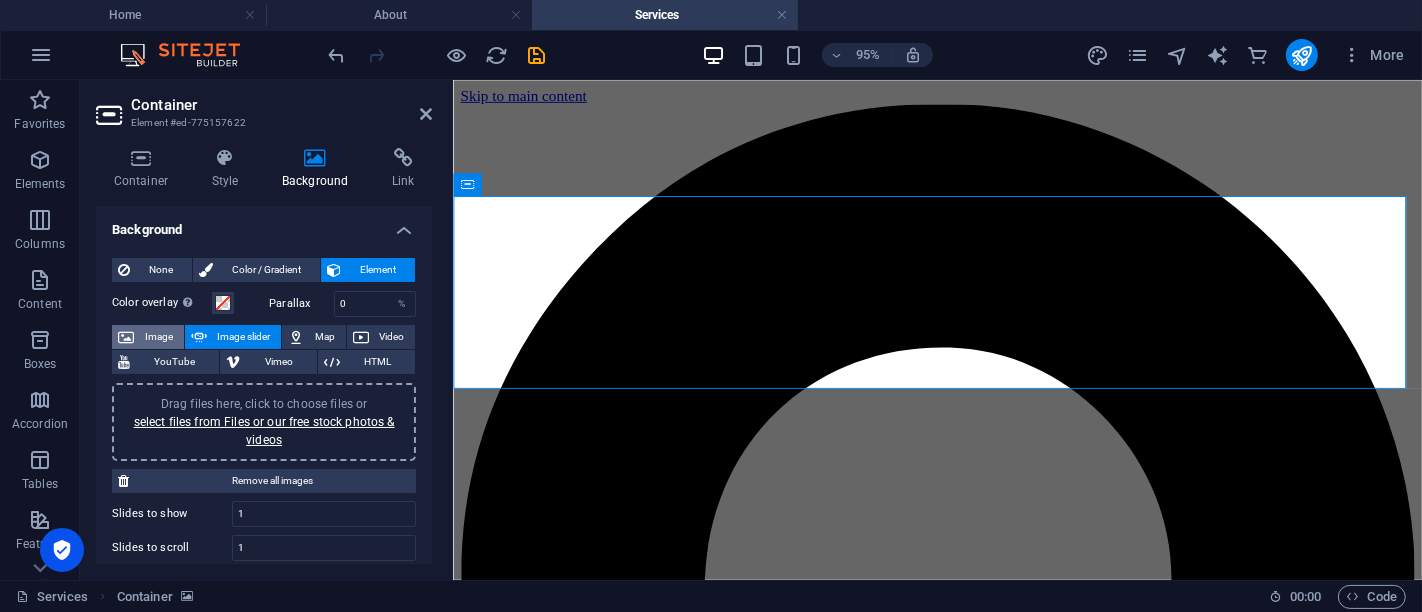 click on "Image" at bounding box center (159, 337) 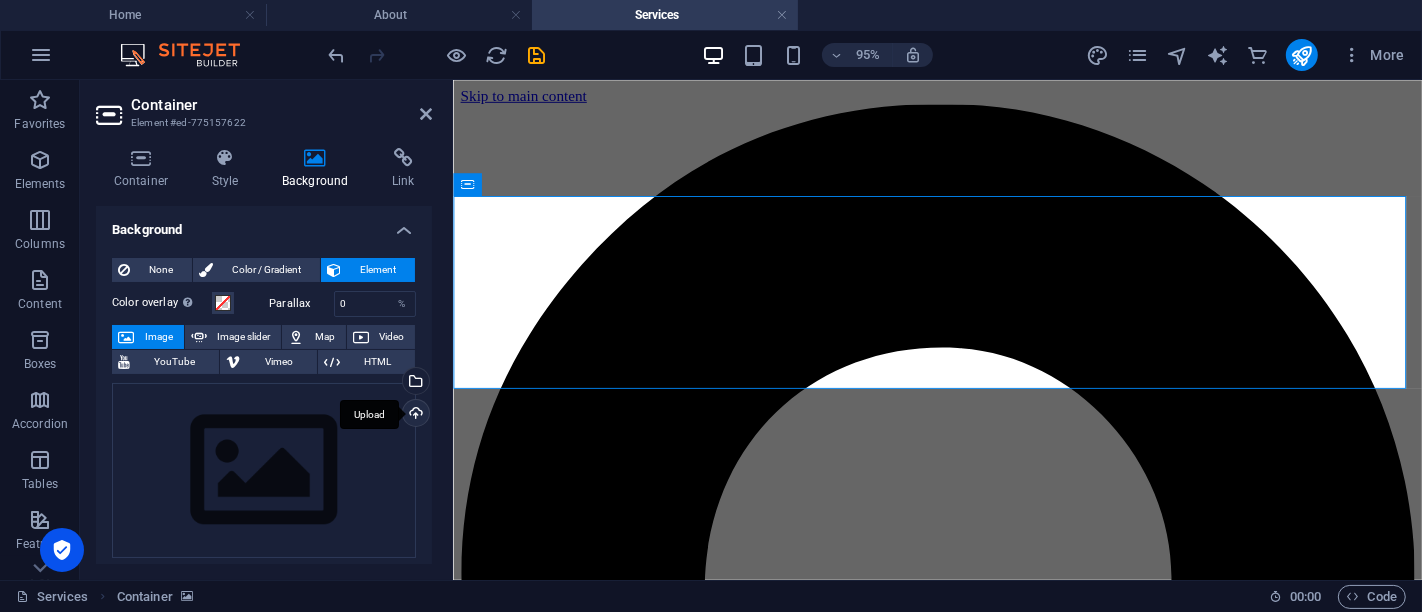 click on "Upload" at bounding box center (414, 415) 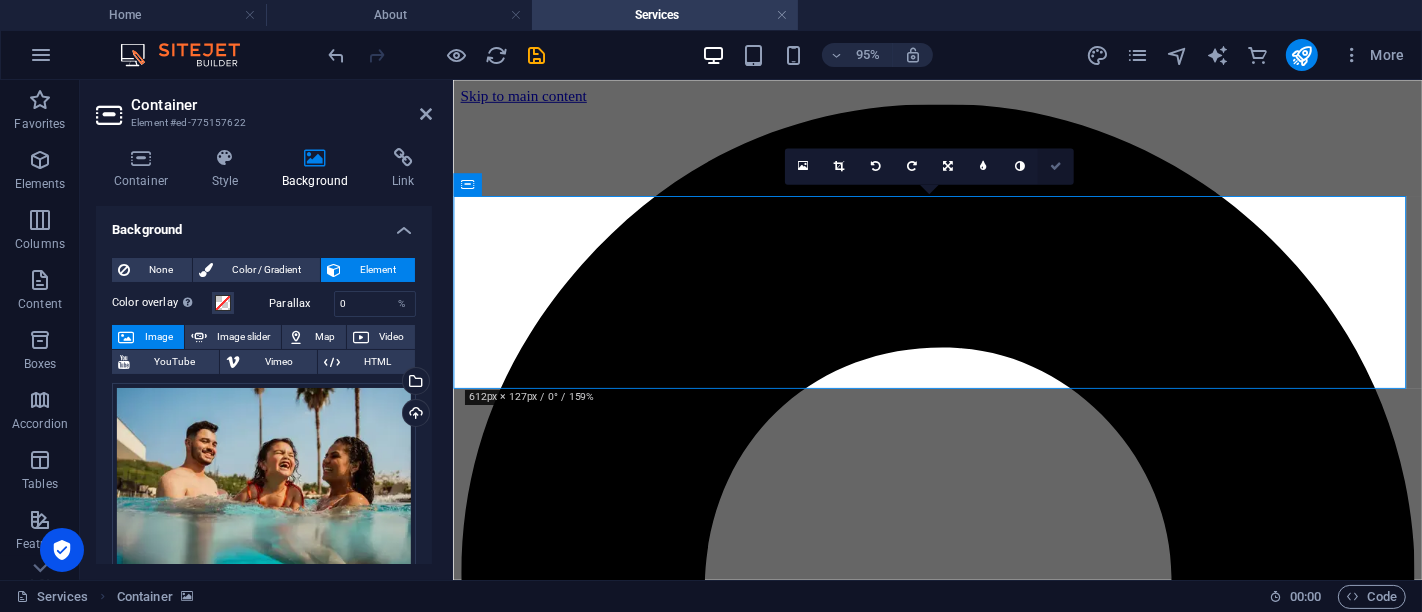click at bounding box center [1056, 165] 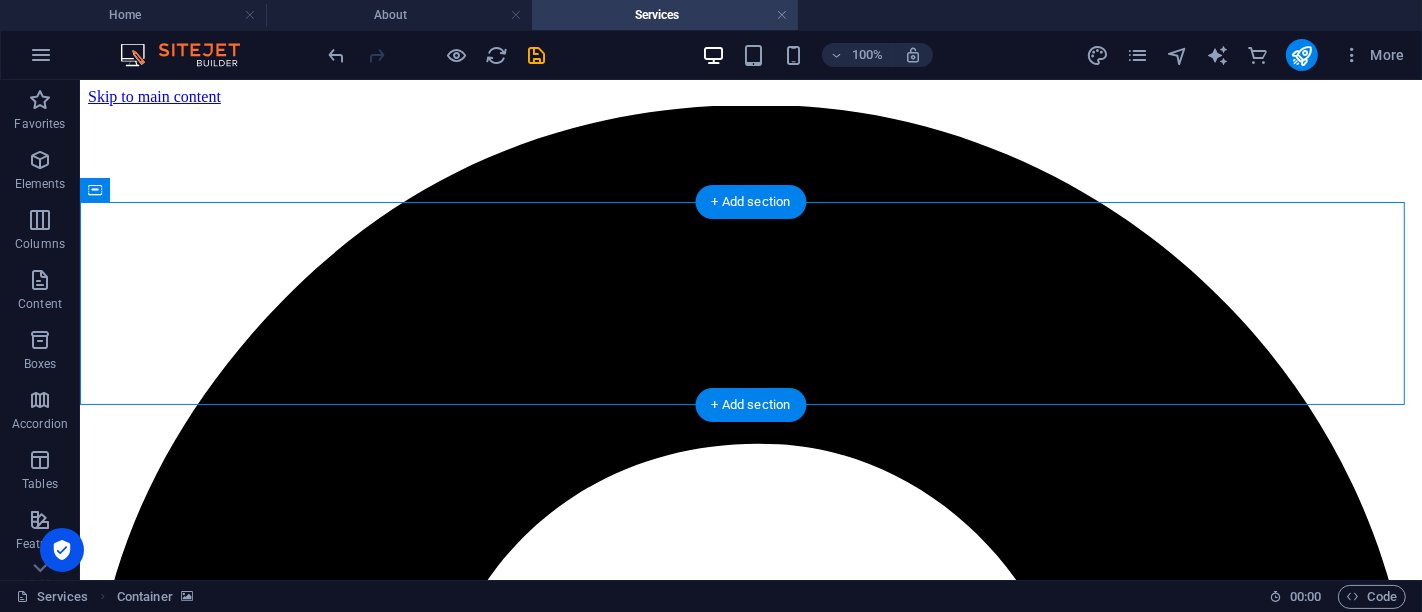 click at bounding box center (750, 6421) 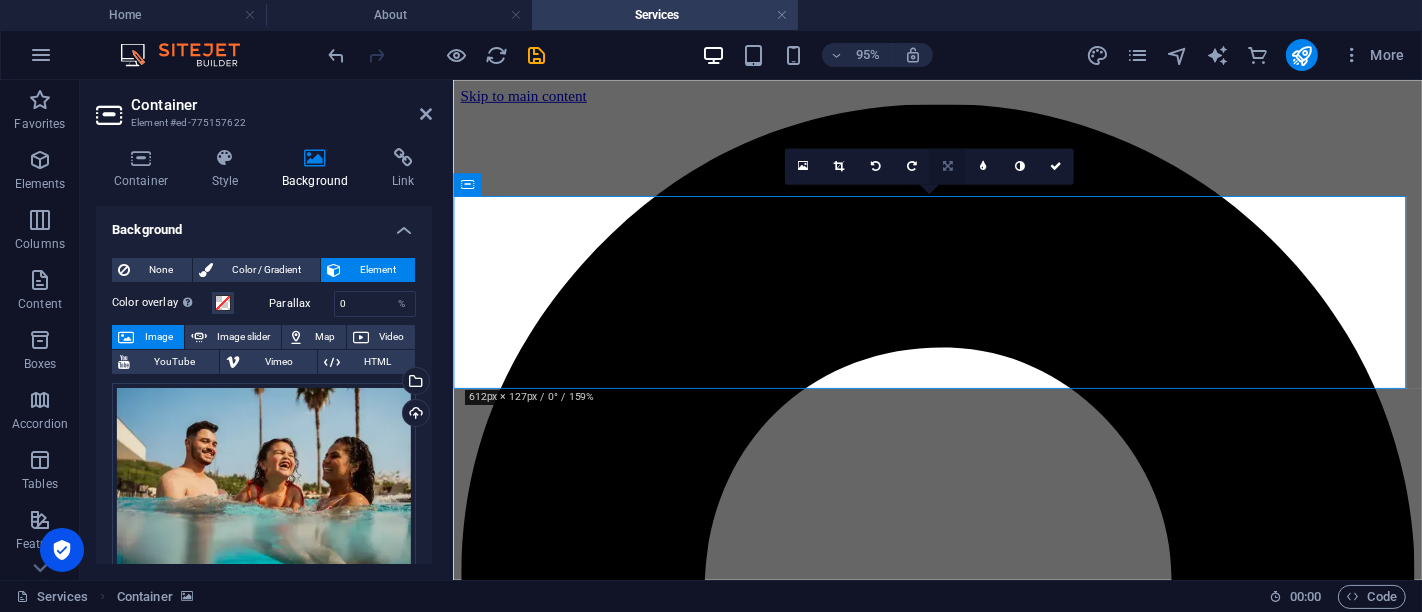 click at bounding box center (948, 166) 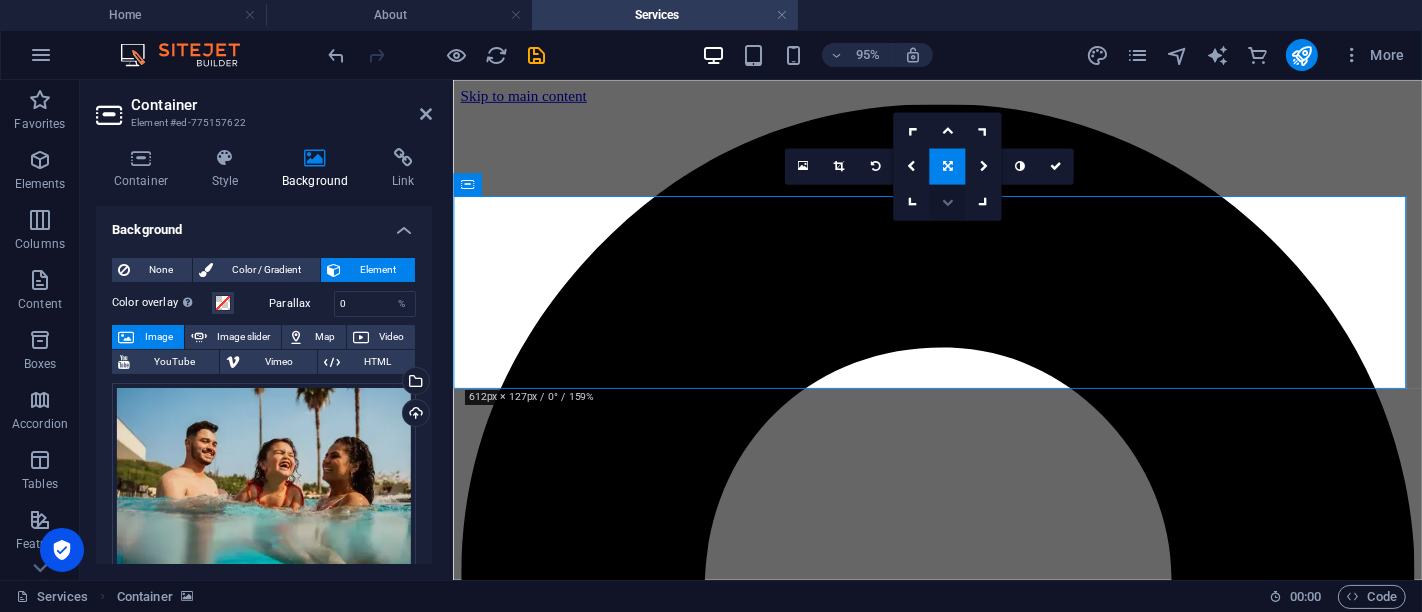 click at bounding box center [948, 201] 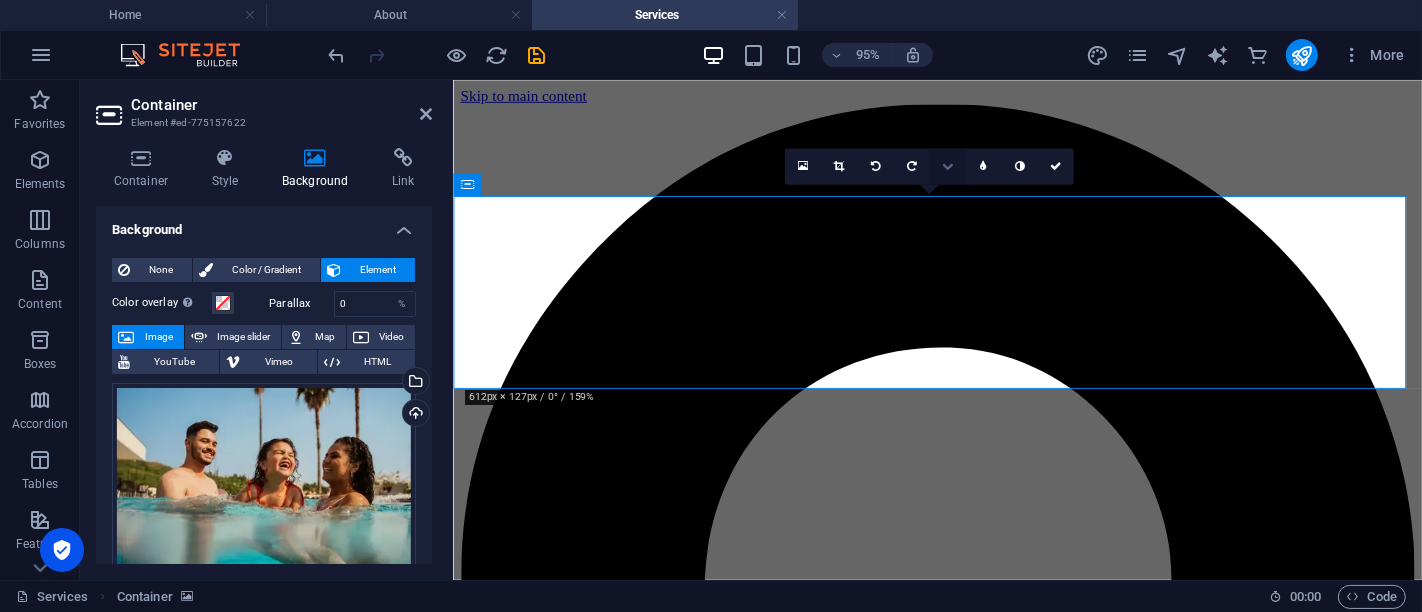click at bounding box center [948, 166] 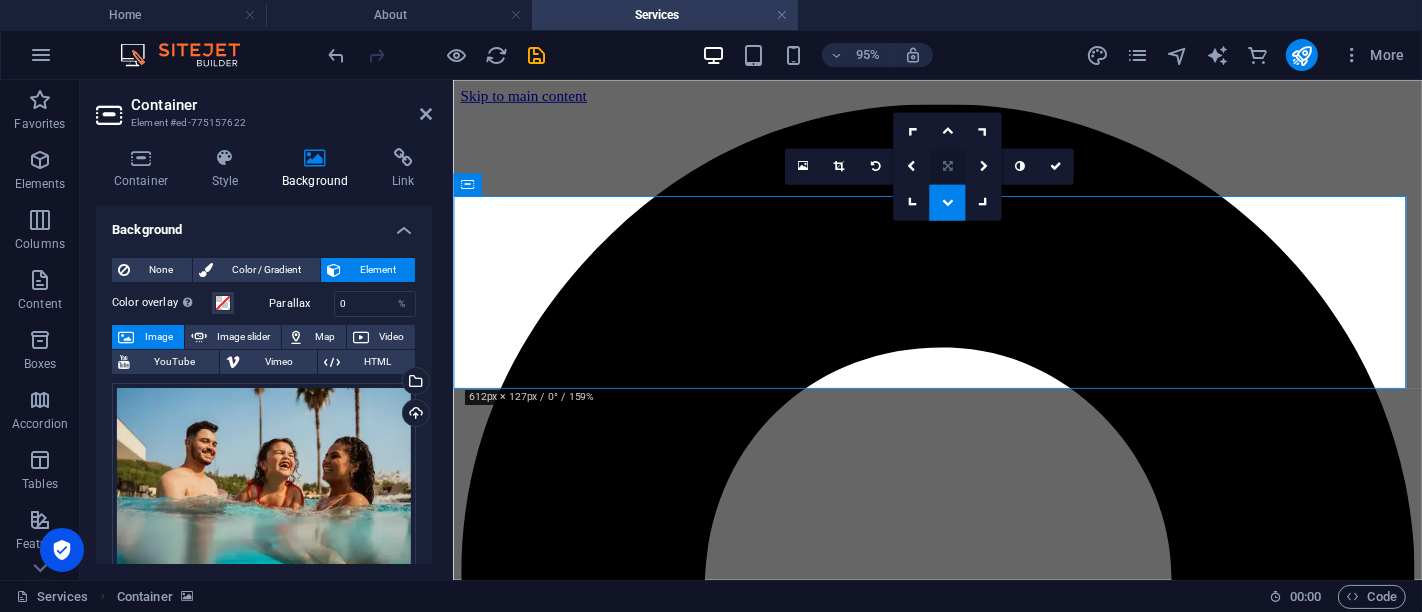 click at bounding box center (948, 166) 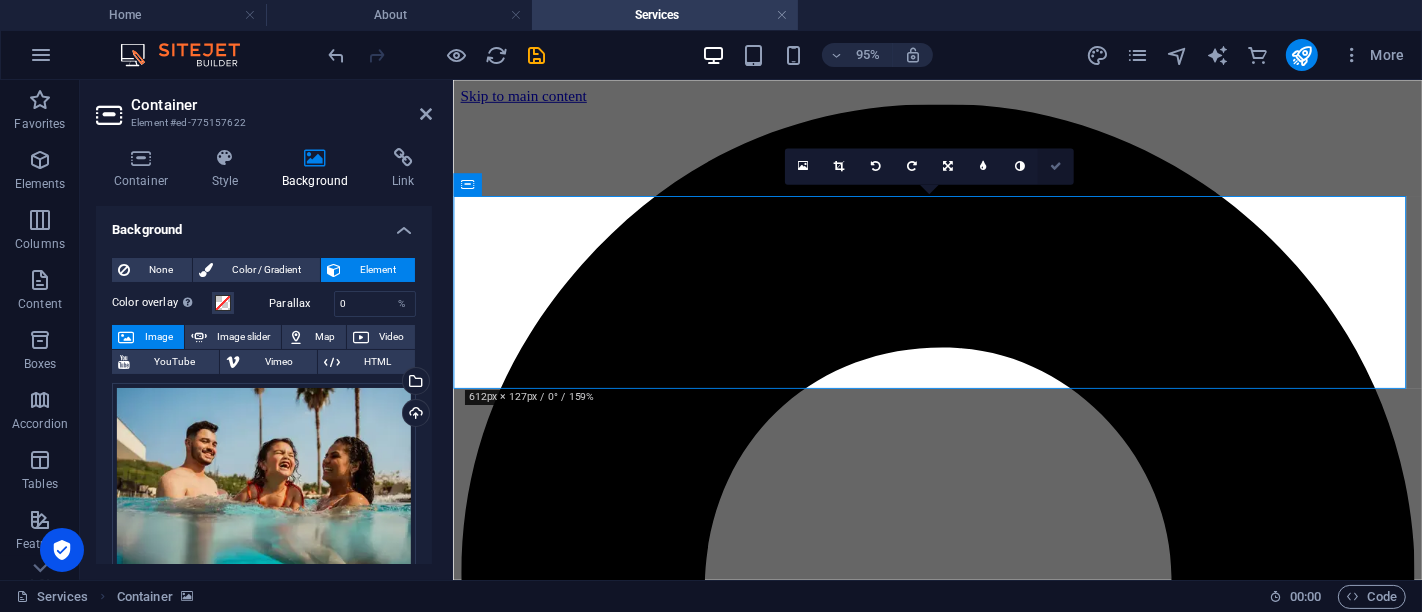 click at bounding box center [1056, 165] 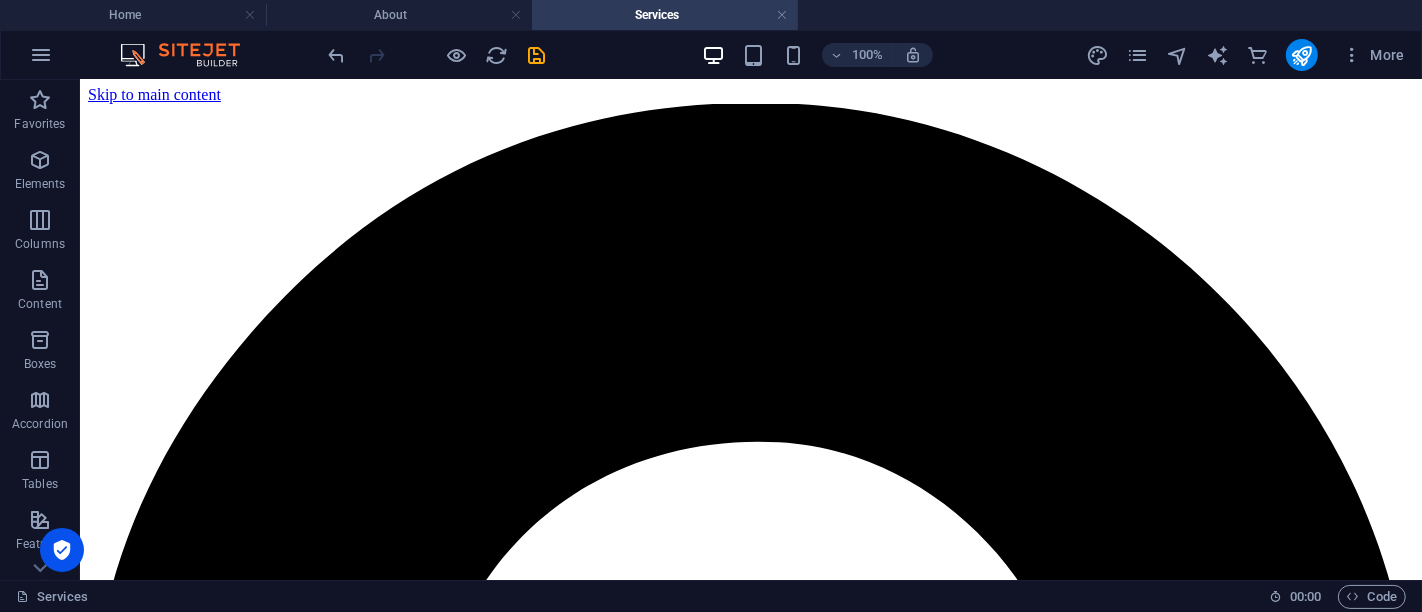 scroll, scrollTop: 0, scrollLeft: 0, axis: both 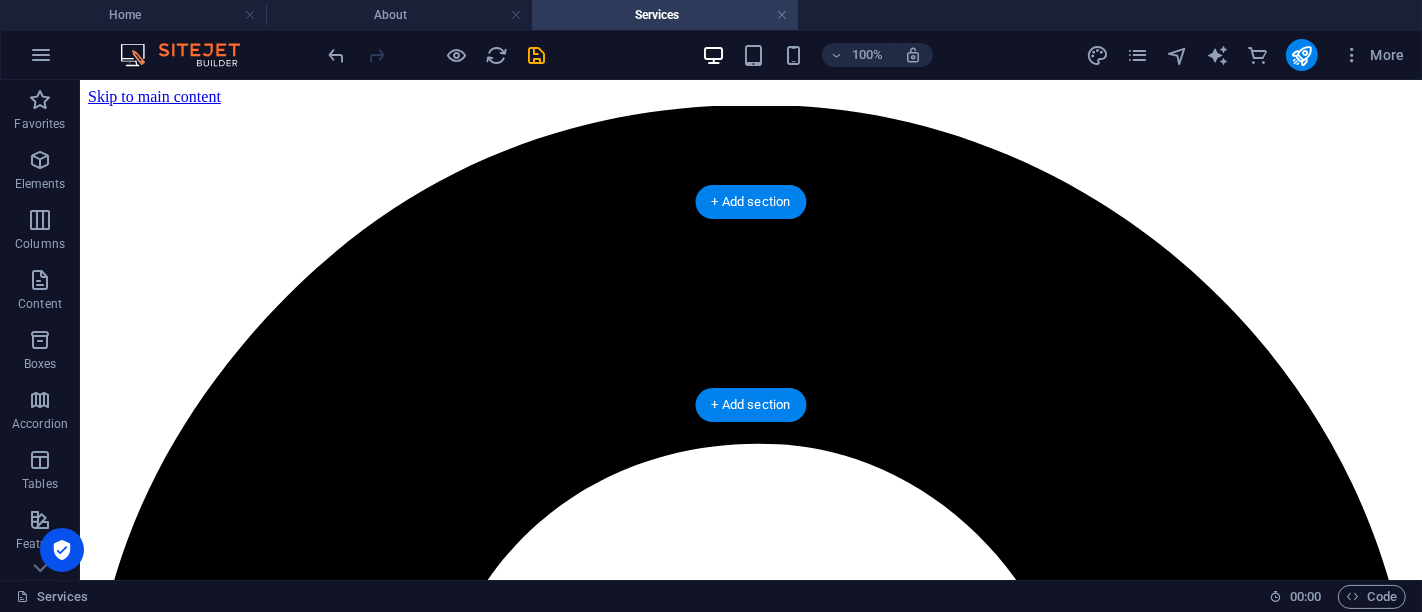 click at bounding box center [750, 6421] 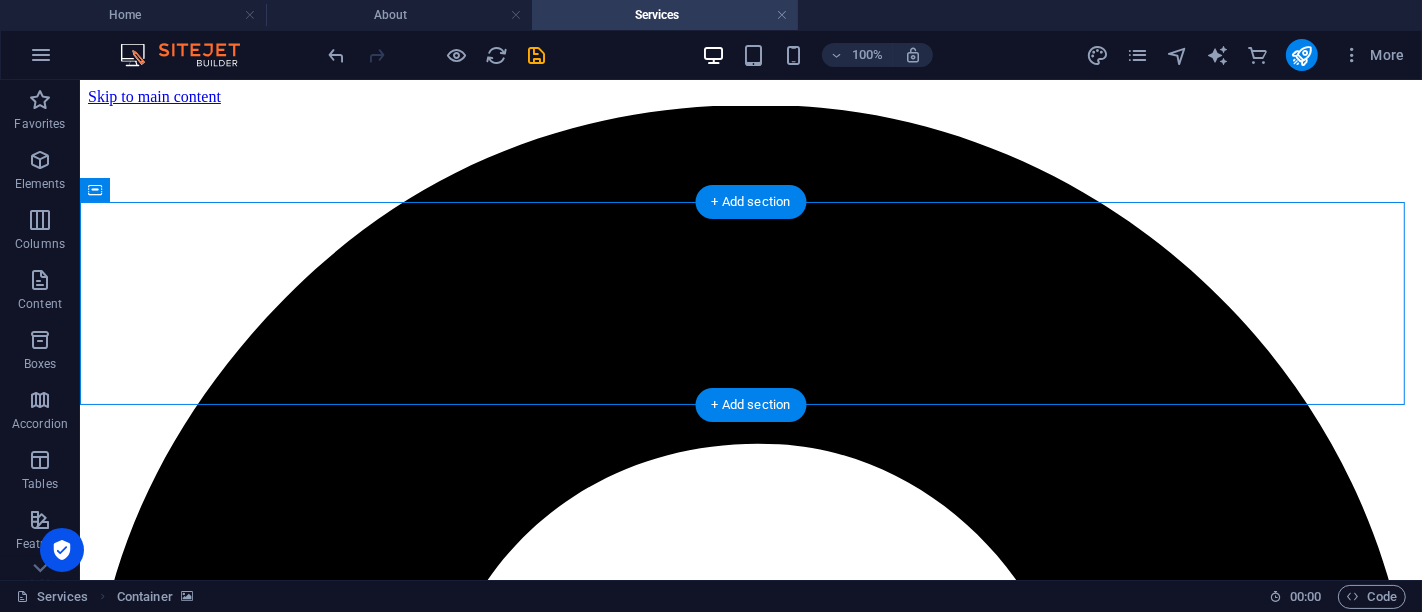 click at bounding box center (750, 6421) 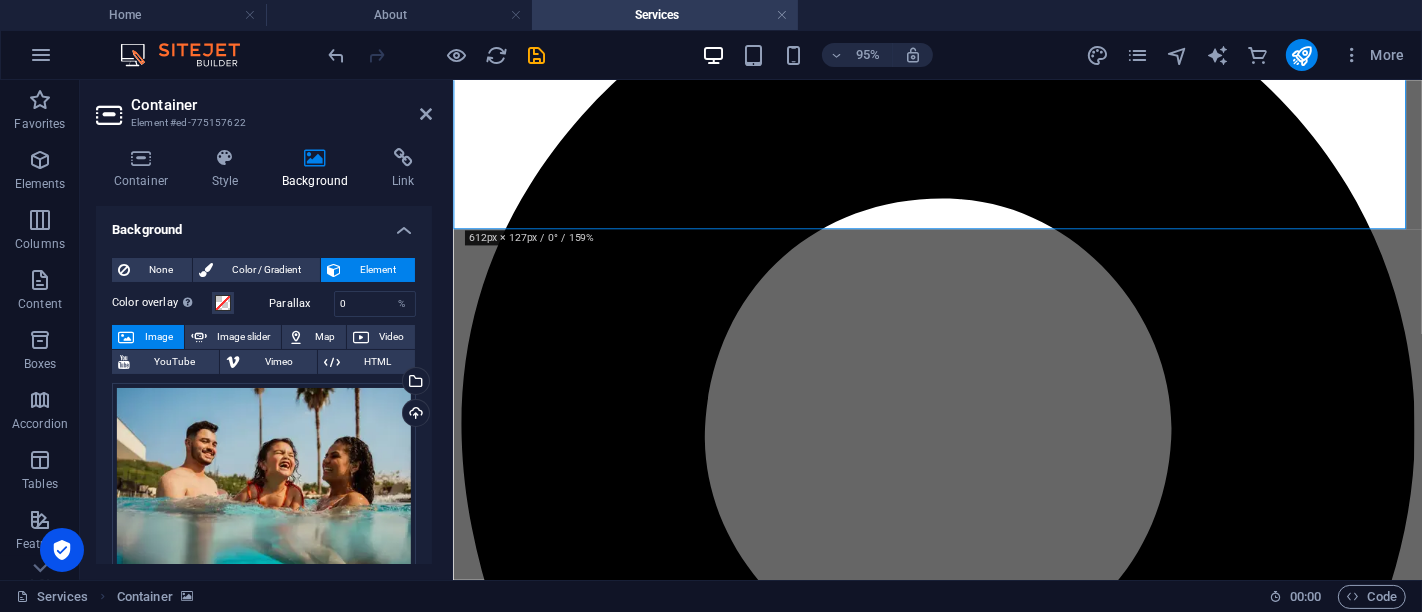 scroll, scrollTop: 169, scrollLeft: 0, axis: vertical 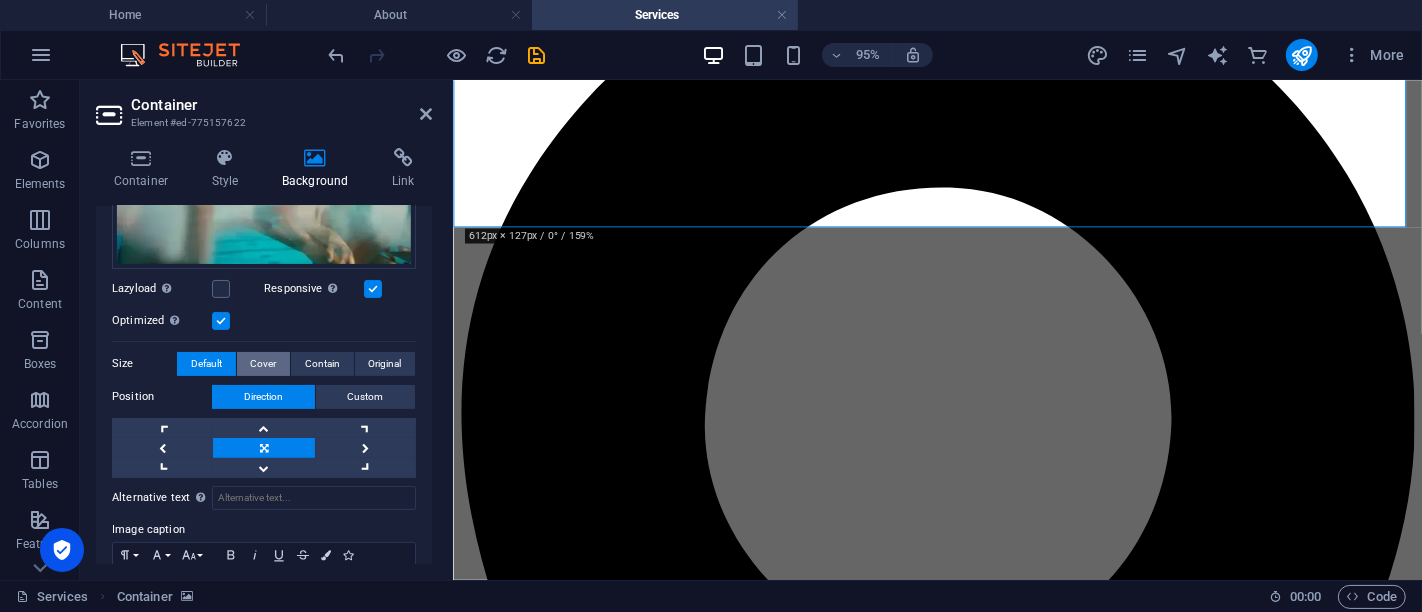 click on "Cover" at bounding box center (263, 364) 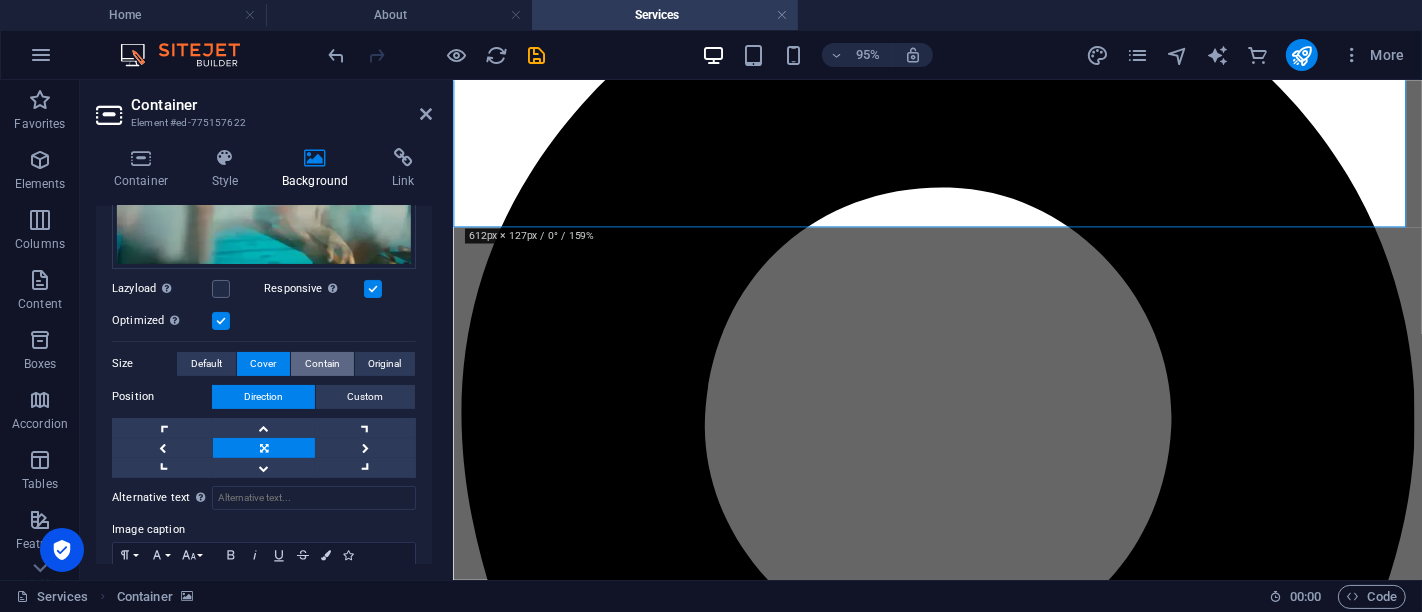 click on "Contain" at bounding box center [322, 364] 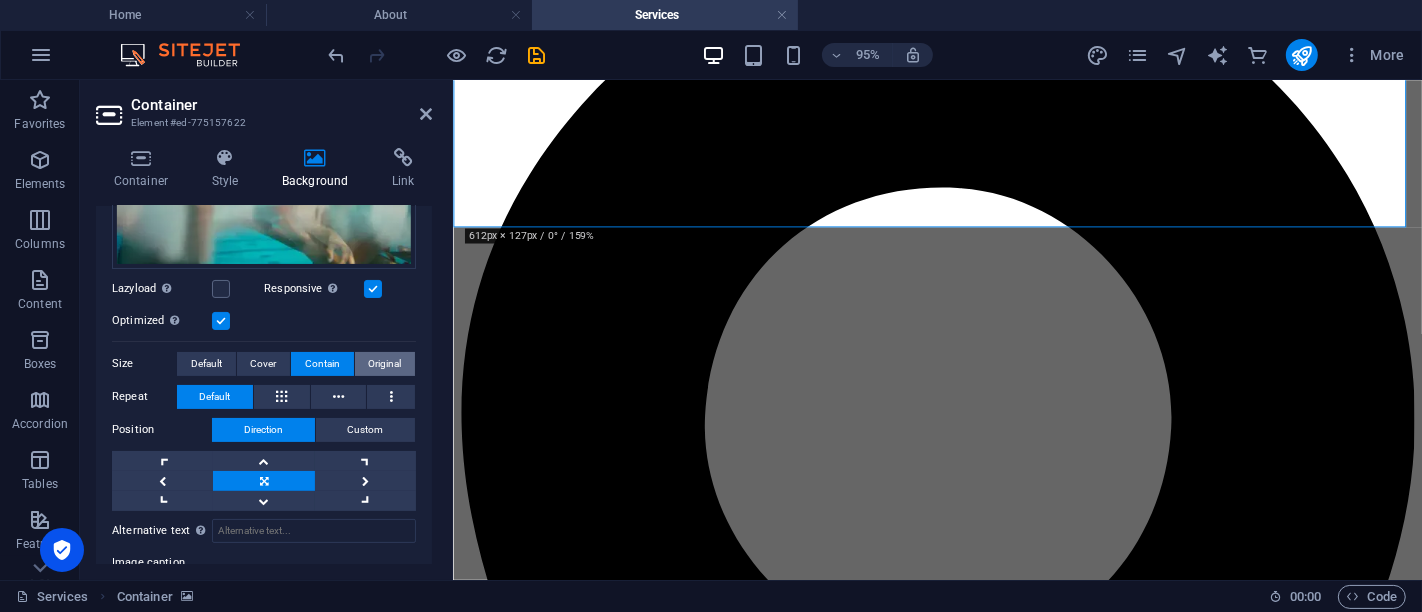 click on "Original" at bounding box center [384, 364] 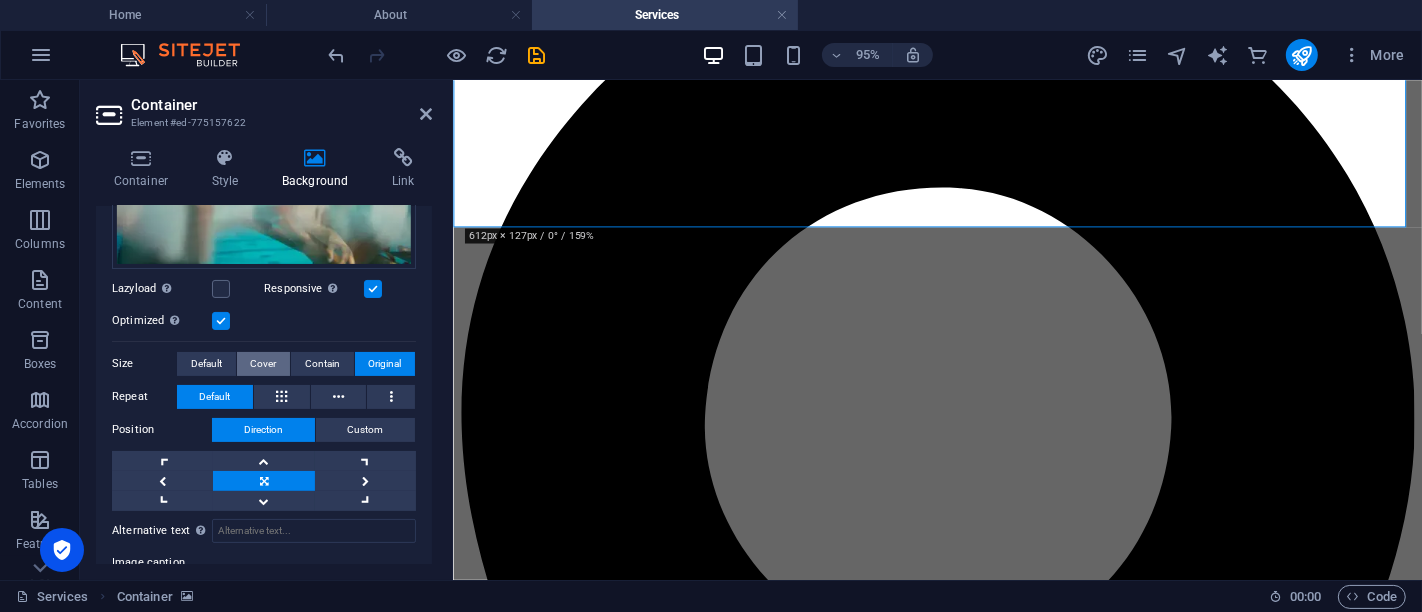 click on "Cover" at bounding box center [263, 364] 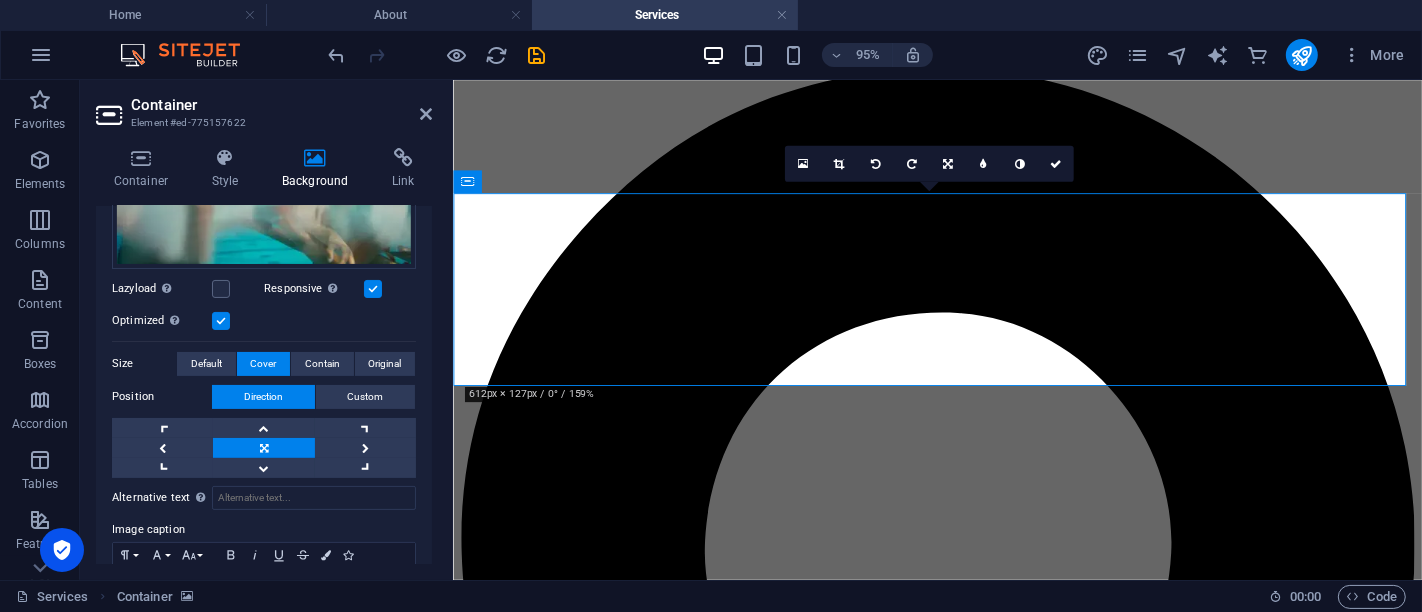 scroll, scrollTop: 0, scrollLeft: 0, axis: both 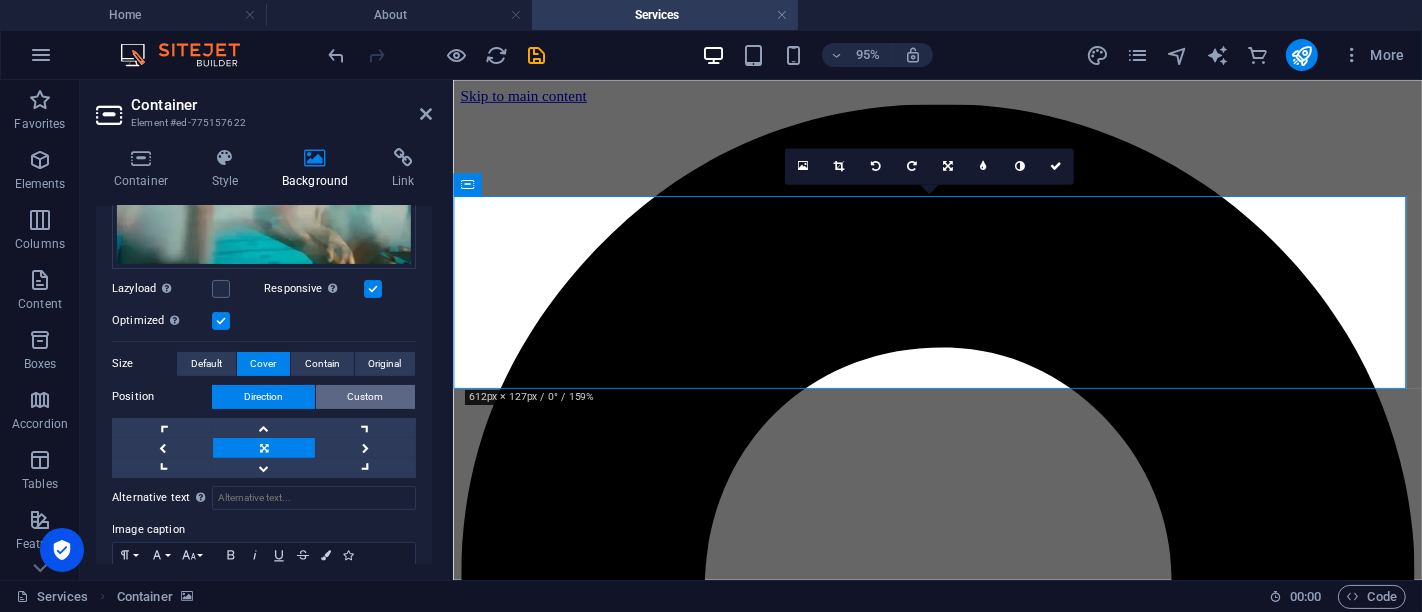 click on "Custom" at bounding box center (365, 397) 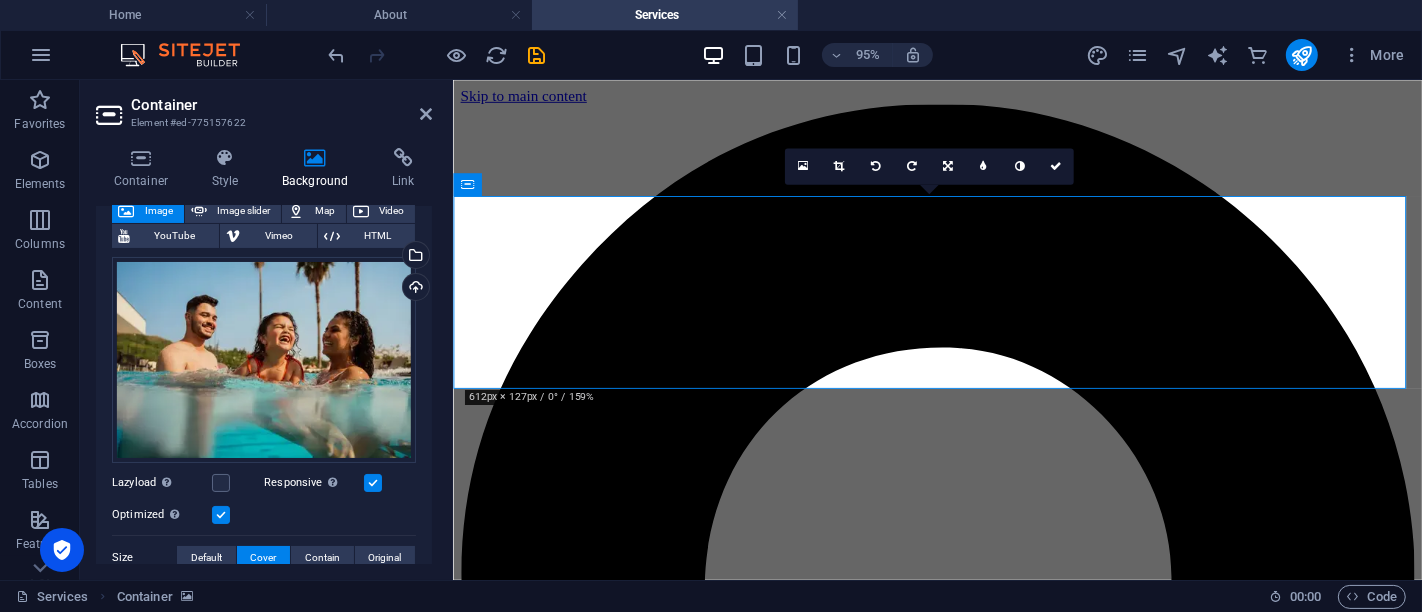 scroll, scrollTop: 0, scrollLeft: 0, axis: both 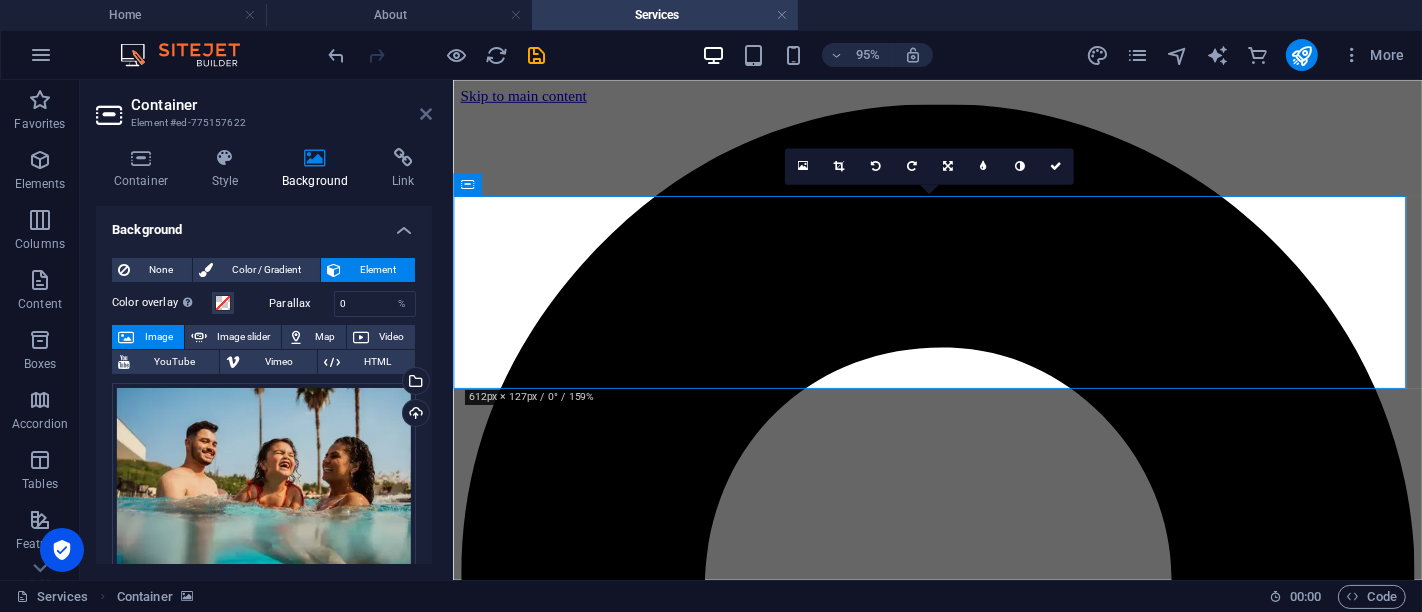 click at bounding box center [426, 114] 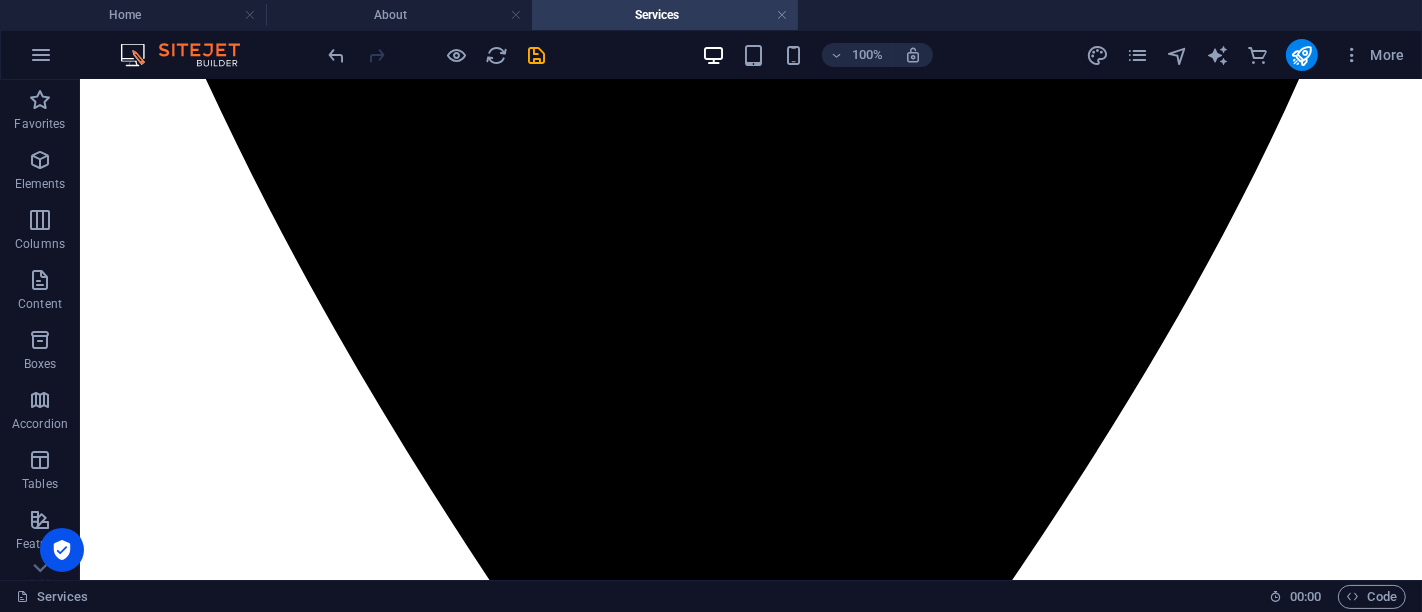 scroll, scrollTop: 1140, scrollLeft: 0, axis: vertical 